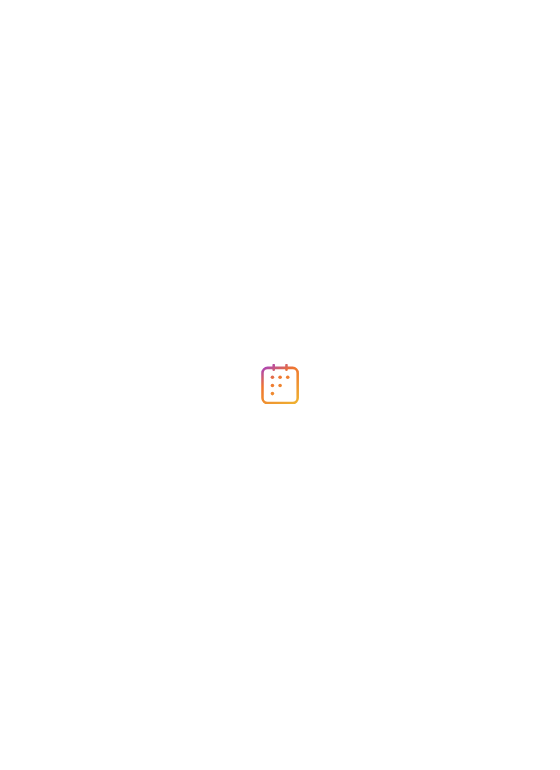 scroll, scrollTop: 0, scrollLeft: 0, axis: both 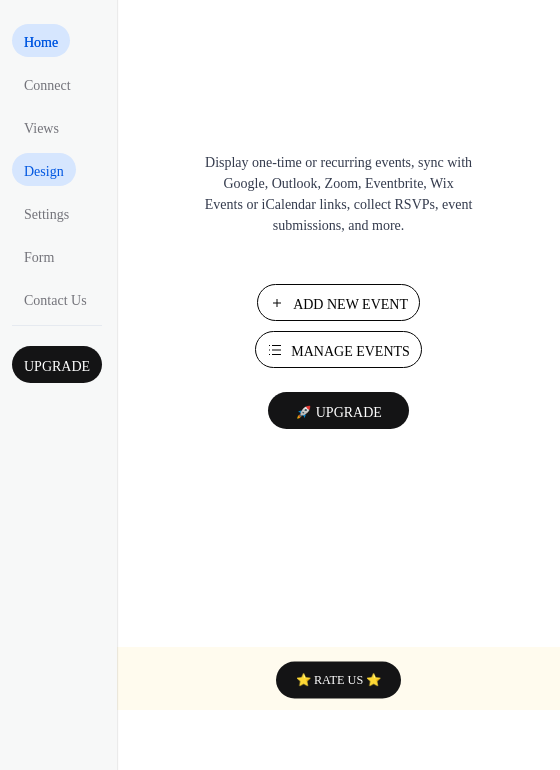 click on "Design" at bounding box center [44, 171] 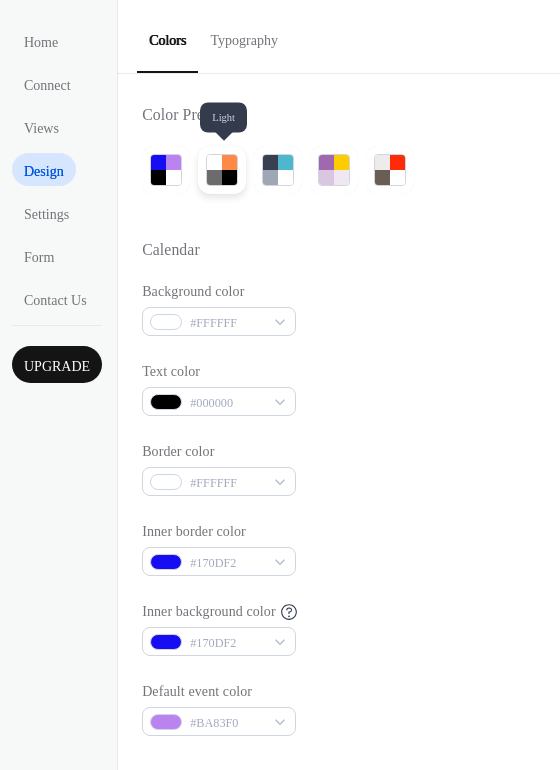 click at bounding box center (231, 162) 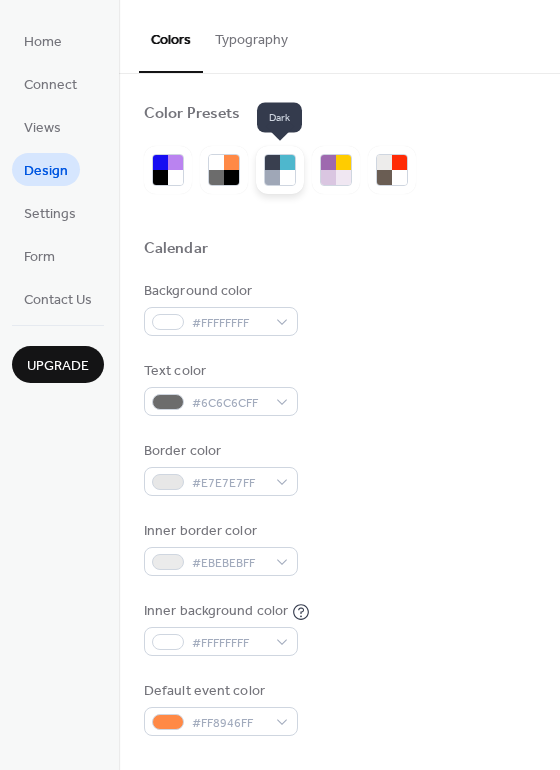 click at bounding box center [287, 162] 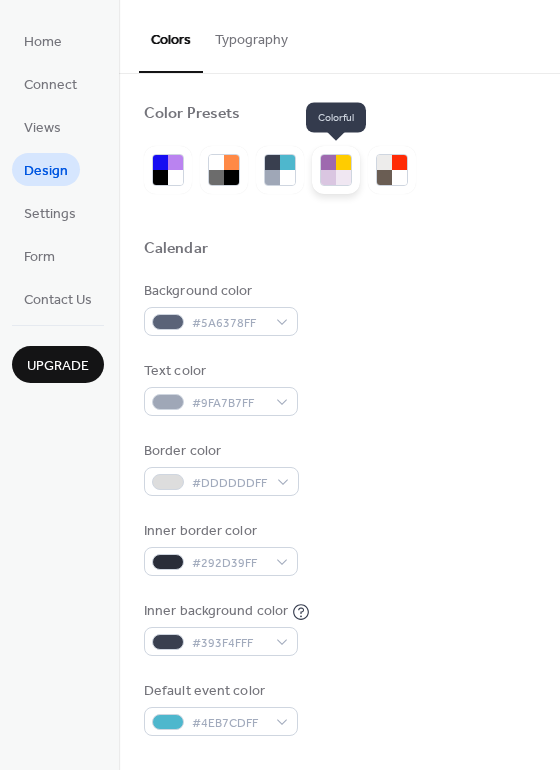 click at bounding box center [343, 162] 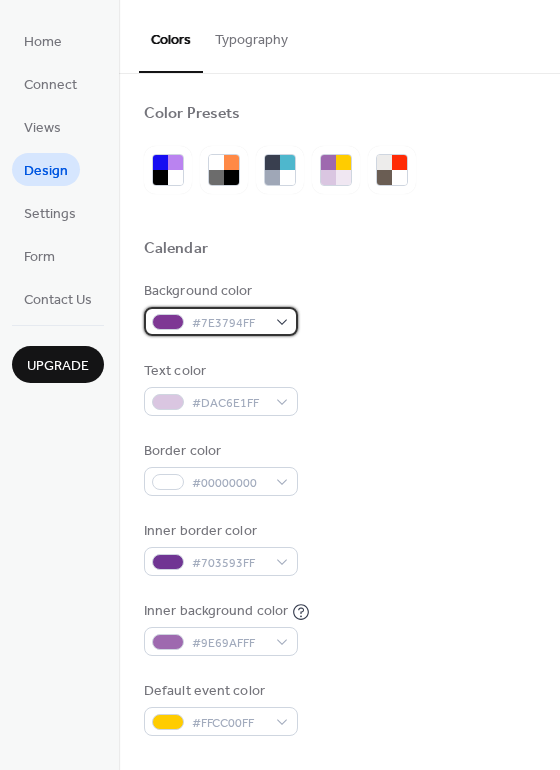 click on "#7E3794FF" at bounding box center (221, 321) 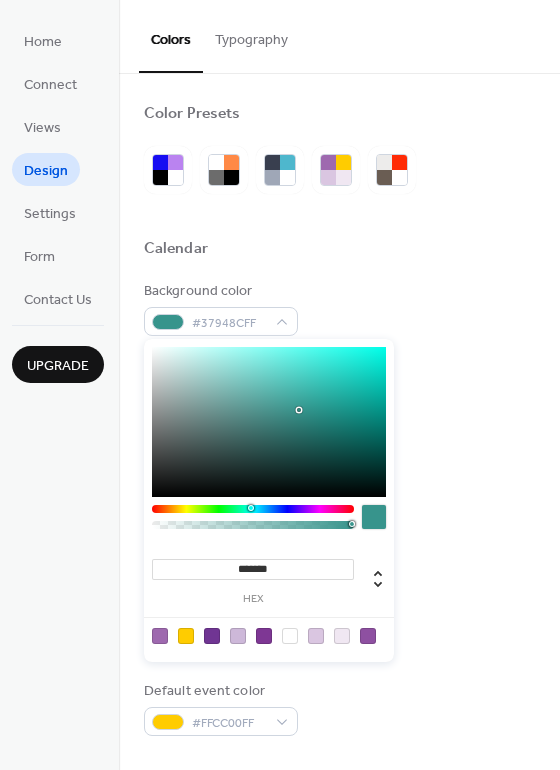 type on "*******" 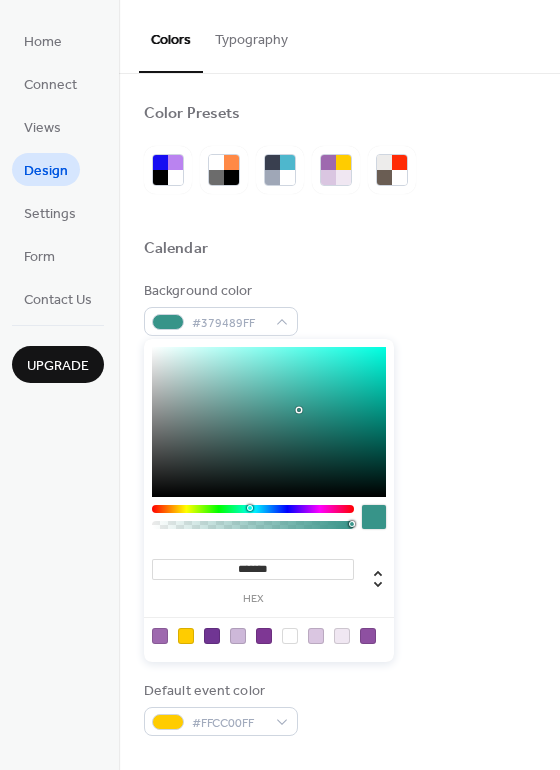 drag, startPoint x: 312, startPoint y: 506, endPoint x: 249, endPoint y: 518, distance: 64.132675 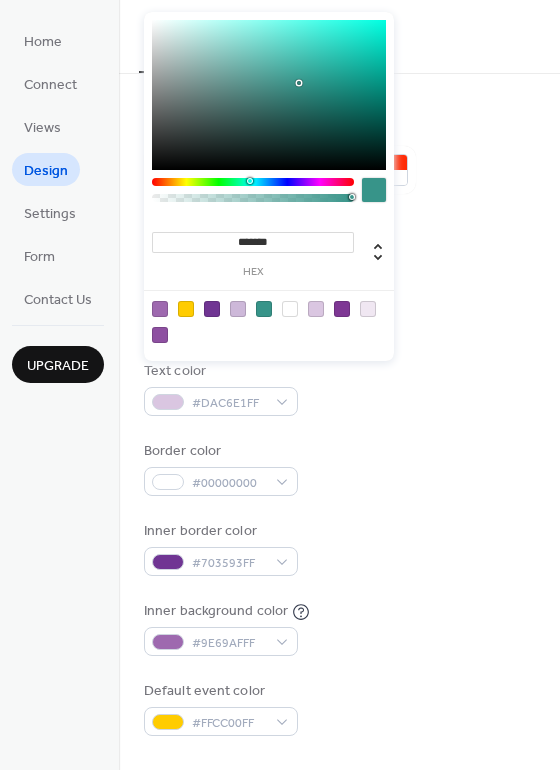 scroll, scrollTop: 609, scrollLeft: 0, axis: vertical 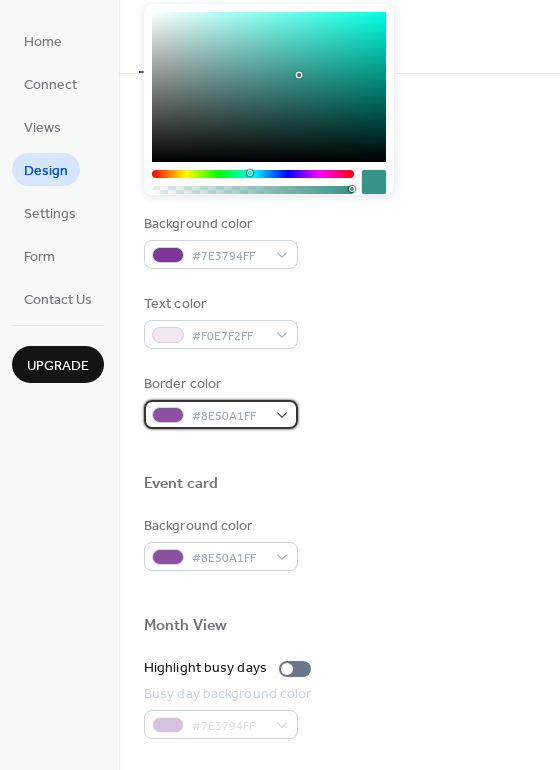 click on "#8E50A1FF" at bounding box center [221, 414] 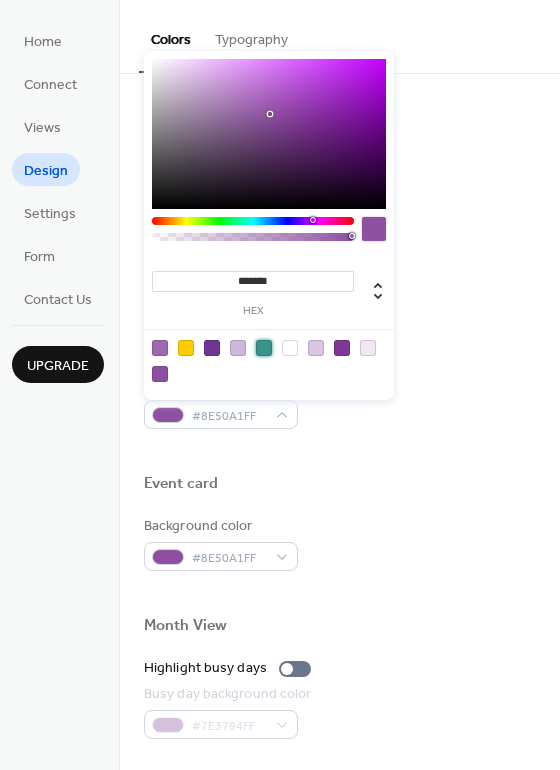 click at bounding box center (264, 348) 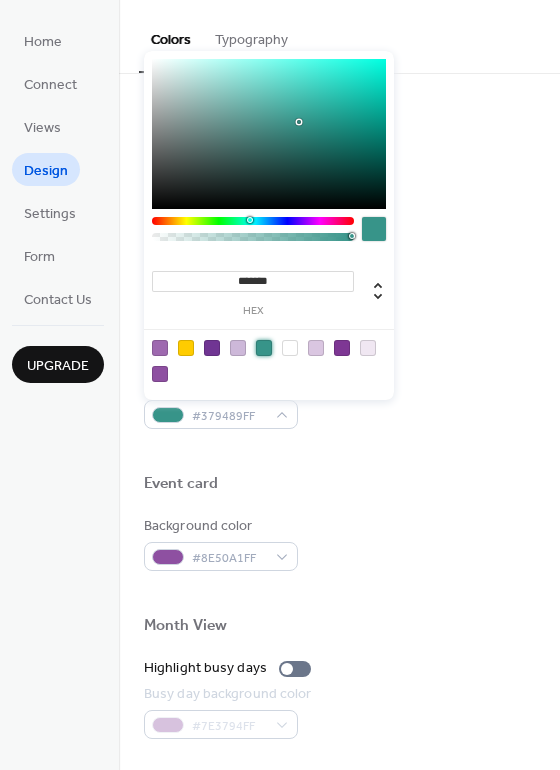 click on "Upgrade" at bounding box center (58, 366) 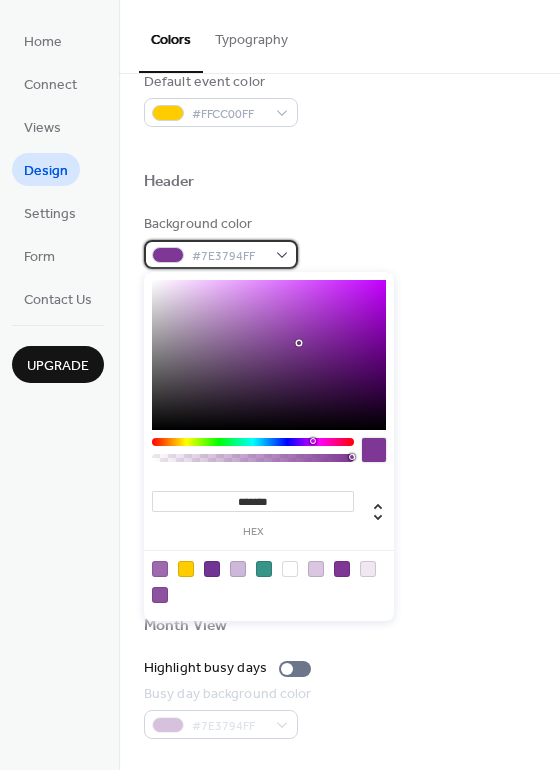 click on "#7E3794FF" at bounding box center (221, 254) 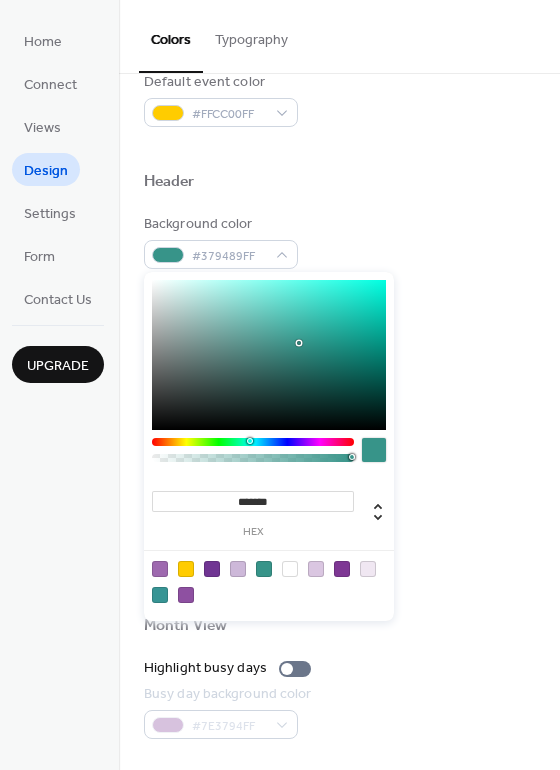 type on "*******" 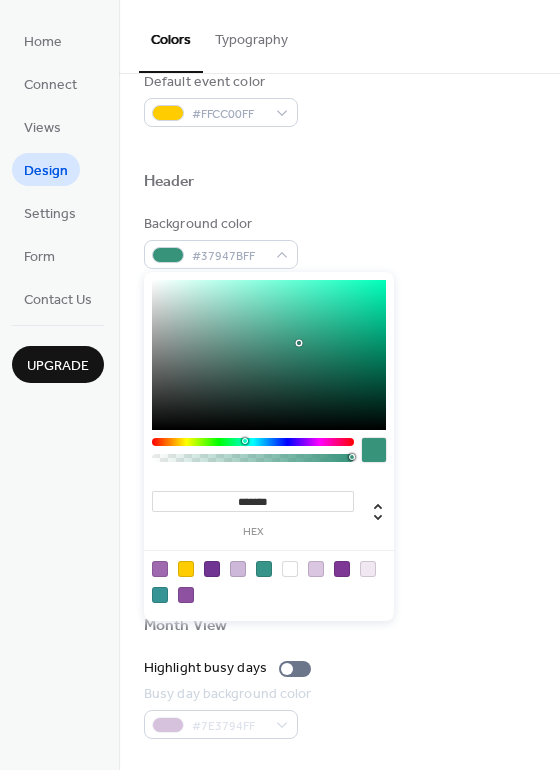 drag, startPoint x: 311, startPoint y: 438, endPoint x: 244, endPoint y: 456, distance: 69.375786 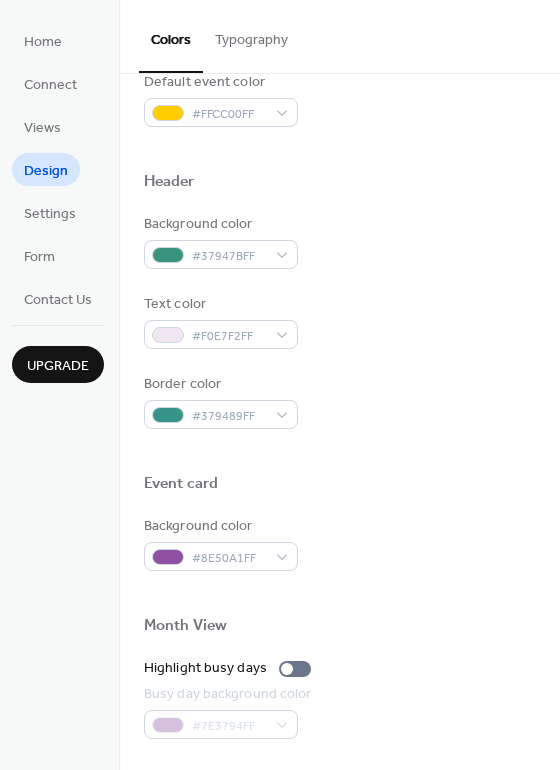 click on "Background color #37947BFF" at bounding box center [339, 241] 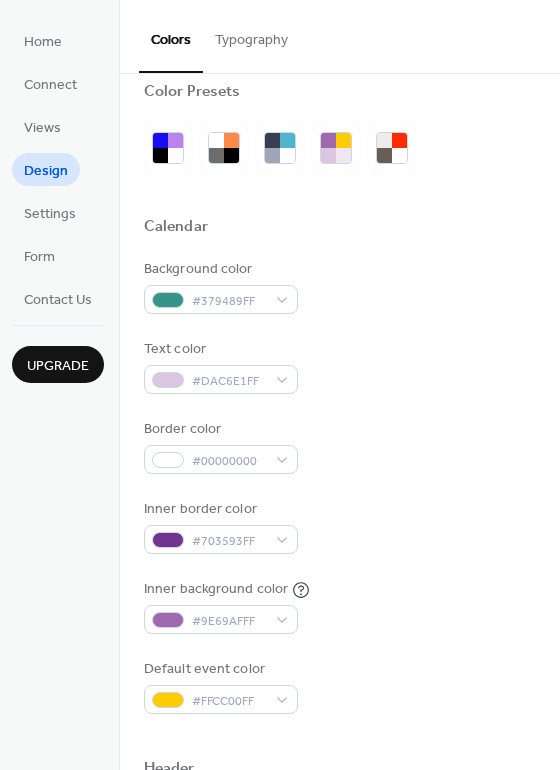 scroll, scrollTop: 0, scrollLeft: 0, axis: both 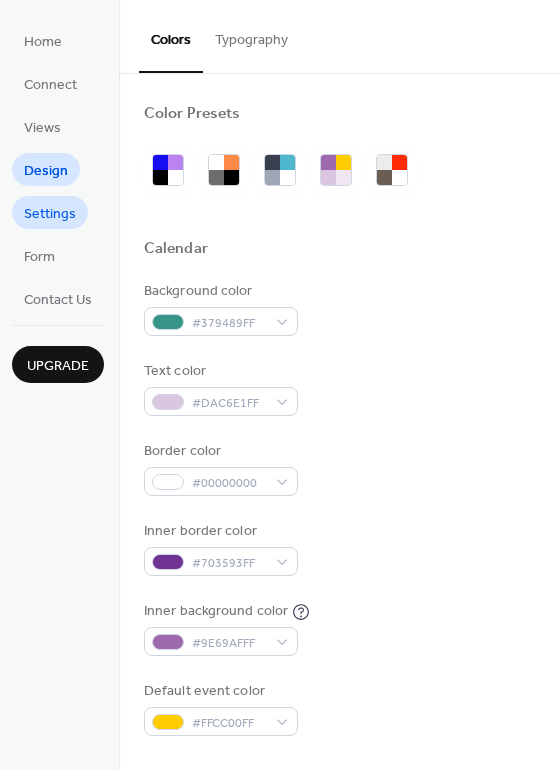 click on "Settings" at bounding box center [50, 214] 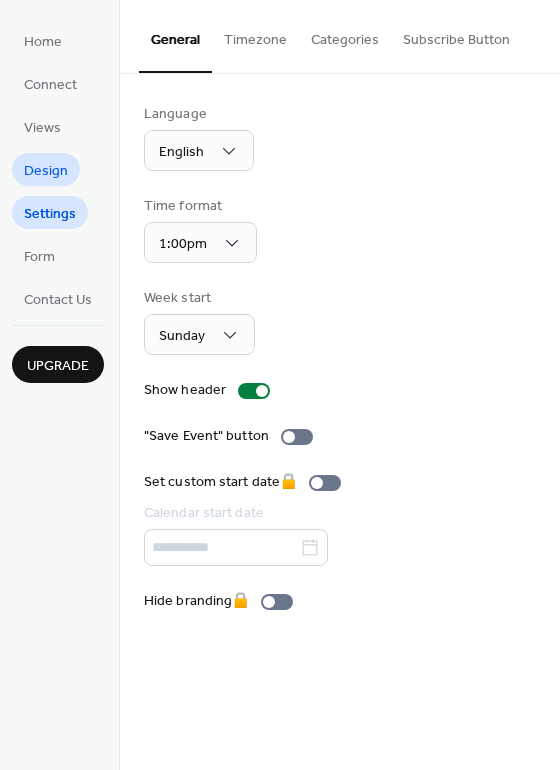 click on "Design" at bounding box center [46, 171] 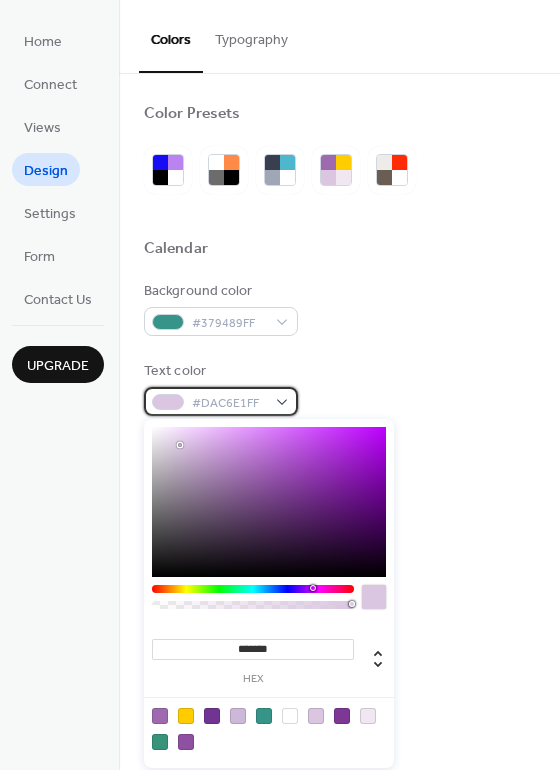 click on "#DAC6E1FF" at bounding box center [221, 401] 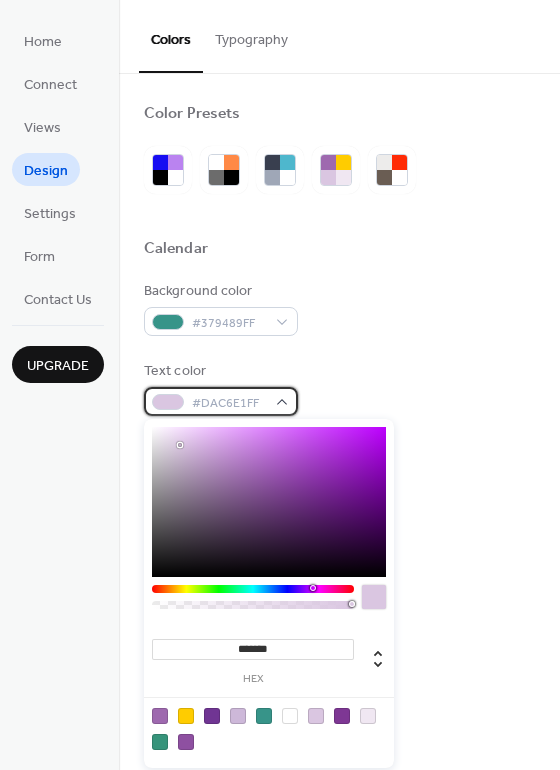 click on "#DAC6E1FF" at bounding box center (221, 401) 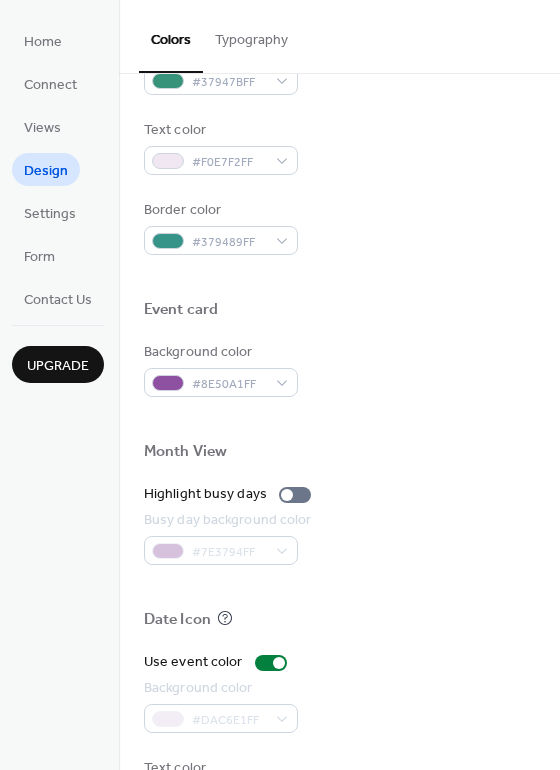 scroll, scrollTop: 855, scrollLeft: 0, axis: vertical 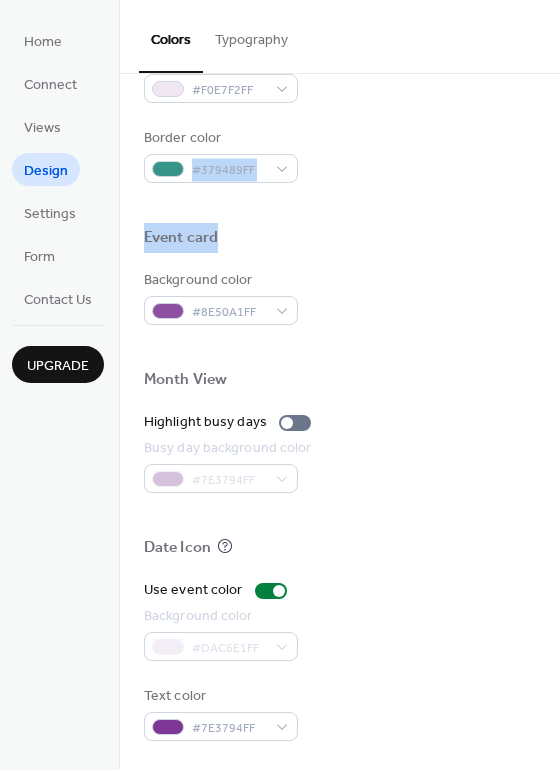 drag, startPoint x: 420, startPoint y: 267, endPoint x: 402, endPoint y: 126, distance: 142.14429 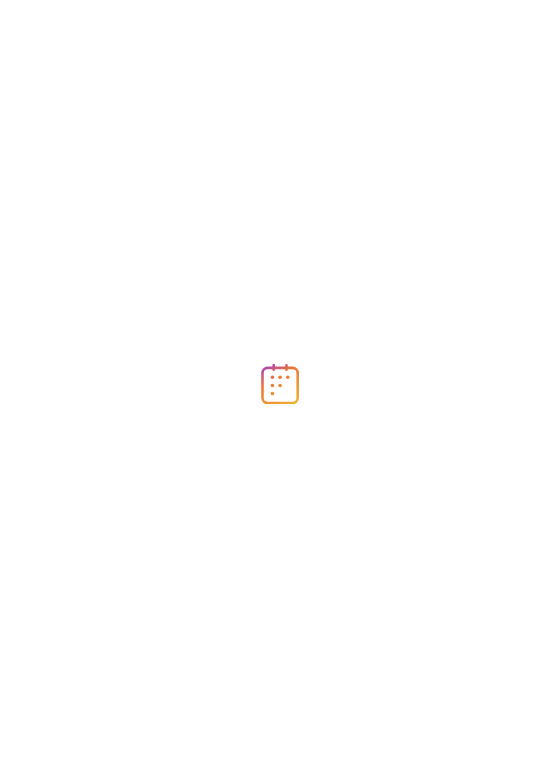 scroll, scrollTop: 0, scrollLeft: 0, axis: both 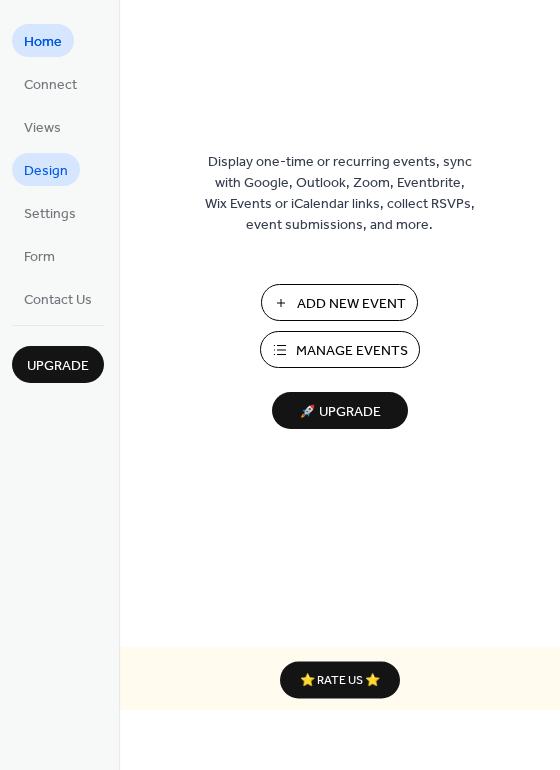 click on "Design" at bounding box center (46, 171) 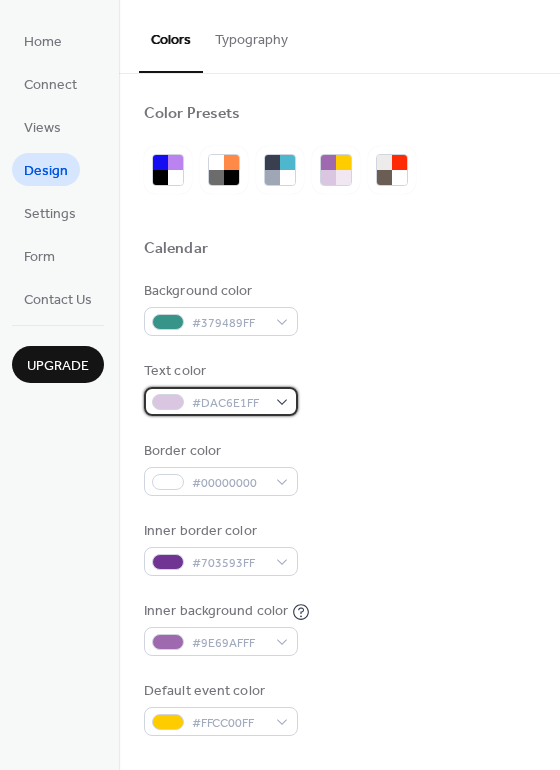 click on "#DAC6E1FF" at bounding box center (221, 401) 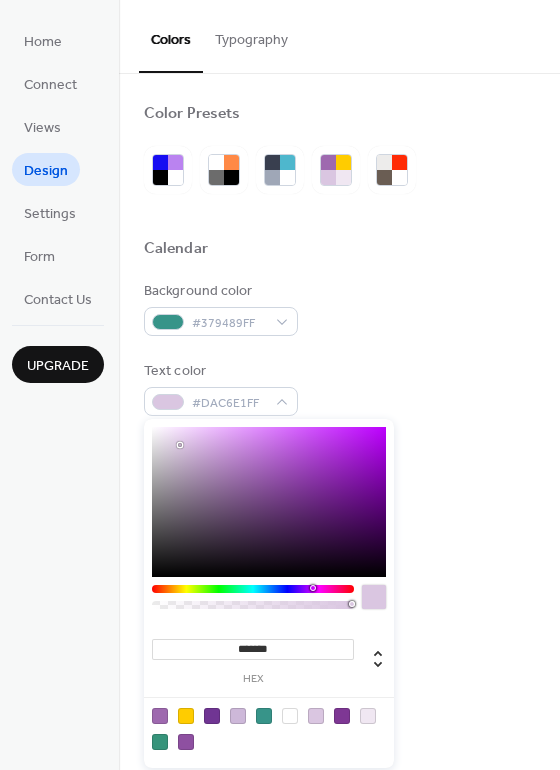 click on "Color Presets Calendar Background color #379489FF Text color #DAC6E1FF Border color #00000000 Inner border color #703593FF Inner background color #9E69AFFF Default event color #FFCC00FF Header Background color #37947BFF Text color #F0E7F2FF Border color #379489FF Event card Background color #8E50A1FF Month View Highlight busy days Busy day background color #7E3794FF Date Icon   Use event color Background color #DAC6E1FF Text color #7E3794FF" at bounding box center [339, 850] 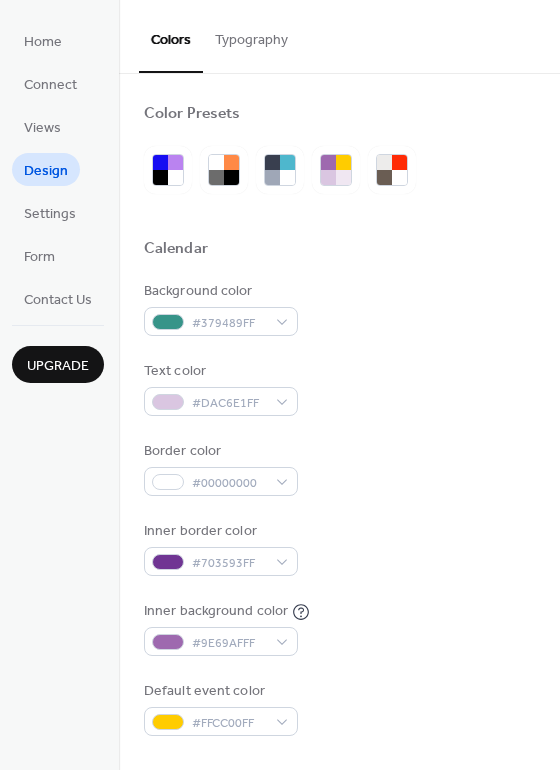 scroll, scrollTop: 609, scrollLeft: 0, axis: vertical 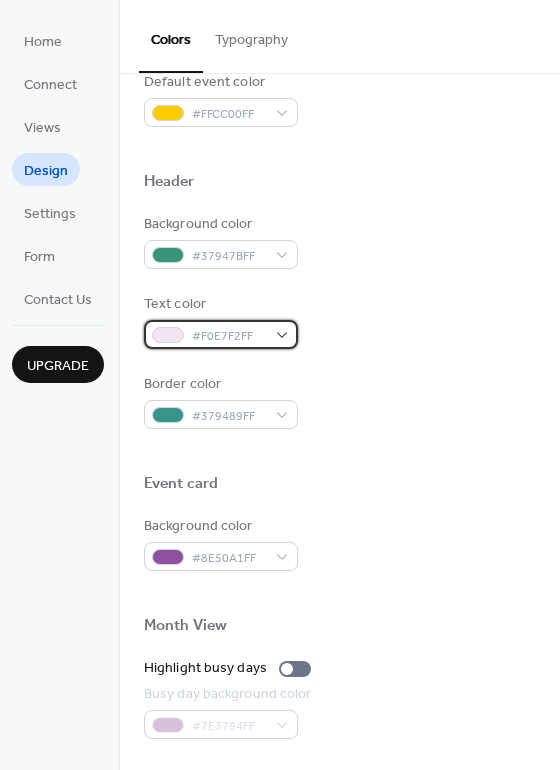 click on "#F0E7F2FF" at bounding box center [221, 334] 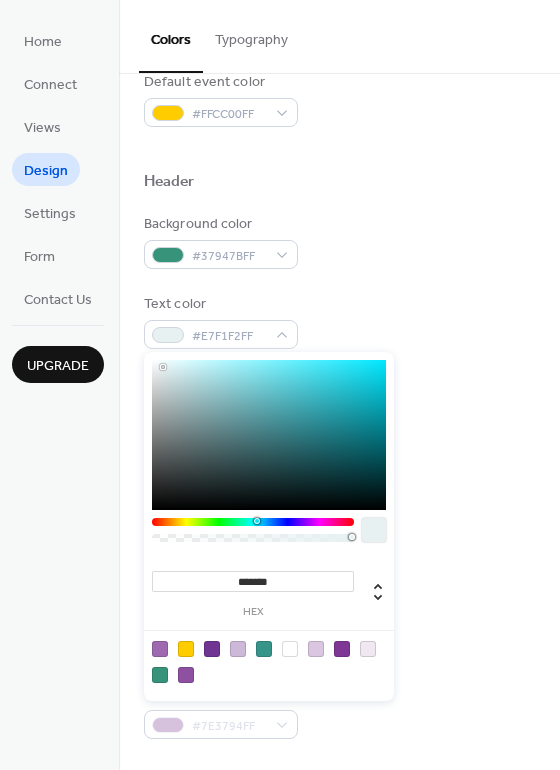 type on "*******" 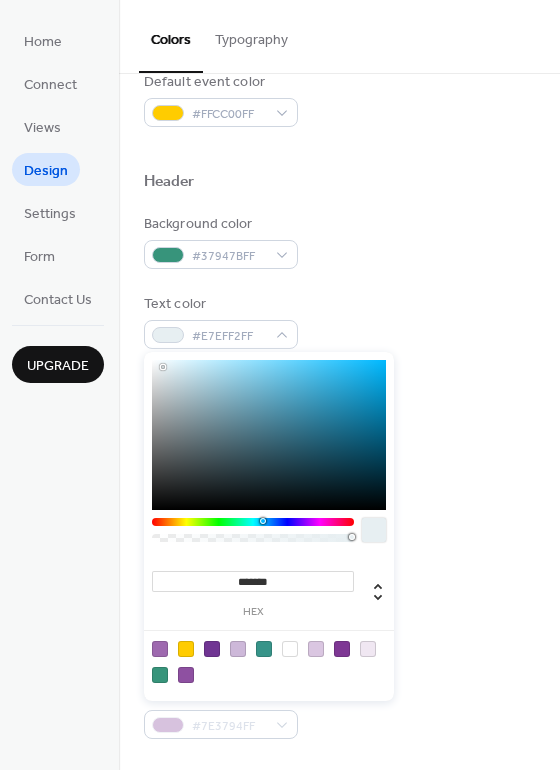 drag, startPoint x: 316, startPoint y: 519, endPoint x: 261, endPoint y: 528, distance: 55.7315 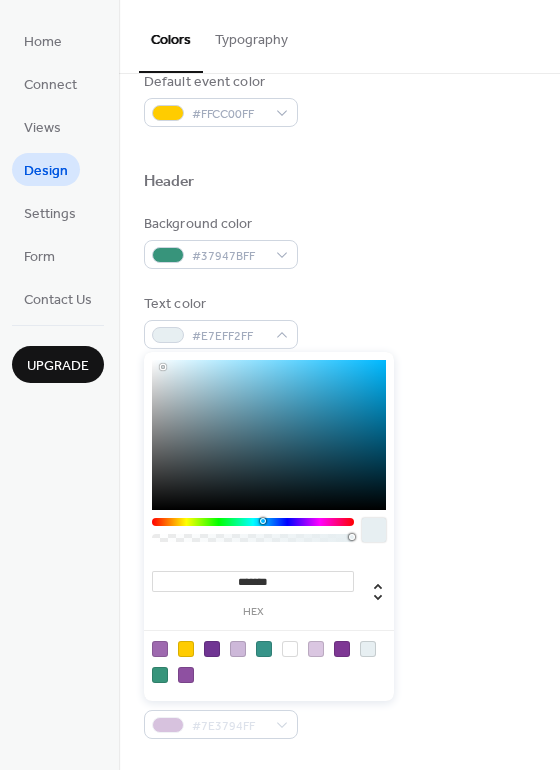 click on "Background color #37947BFF Text color #E7EFF2FF Border color #379489FF" at bounding box center (339, 321) 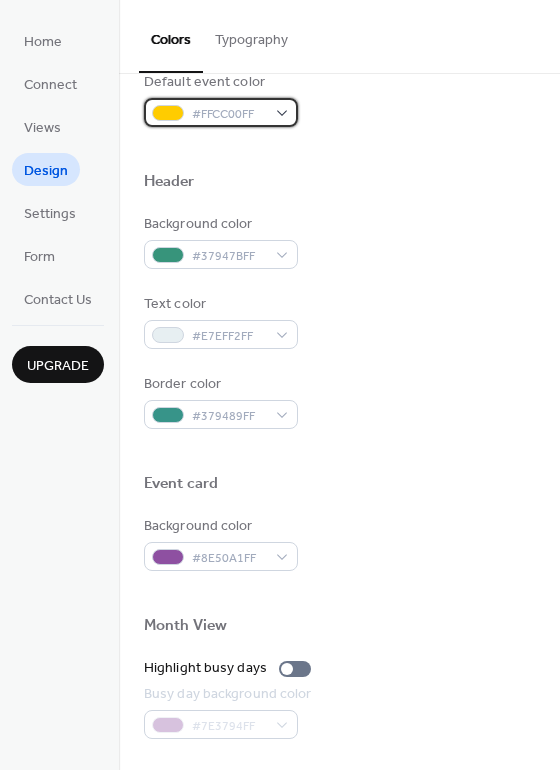 click on "#FFCC00FF" at bounding box center [221, 112] 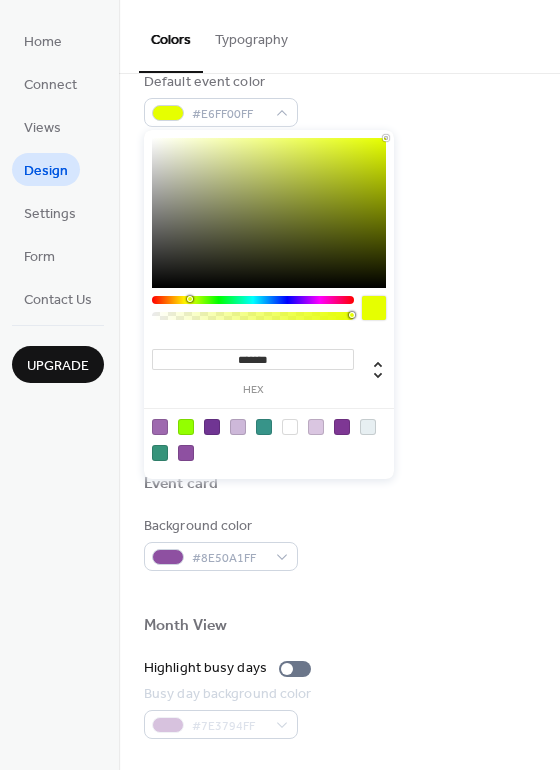 type on "*******" 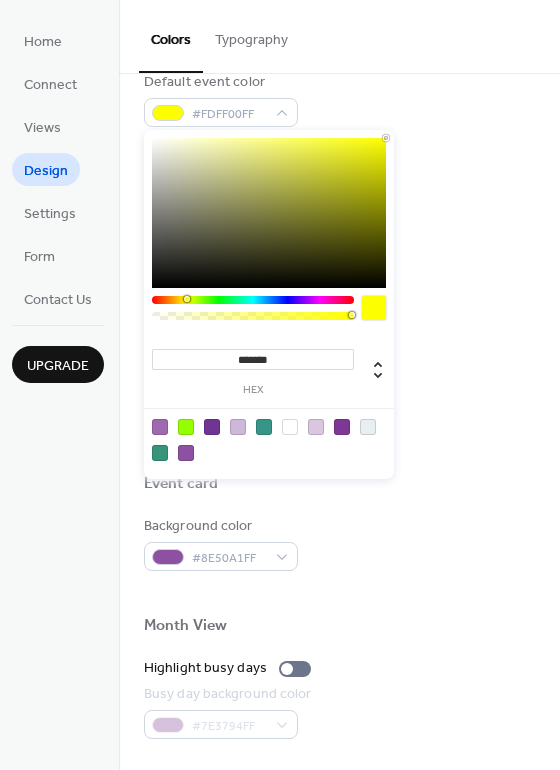drag, startPoint x: 178, startPoint y: 301, endPoint x: 186, endPoint y: 311, distance: 12.806249 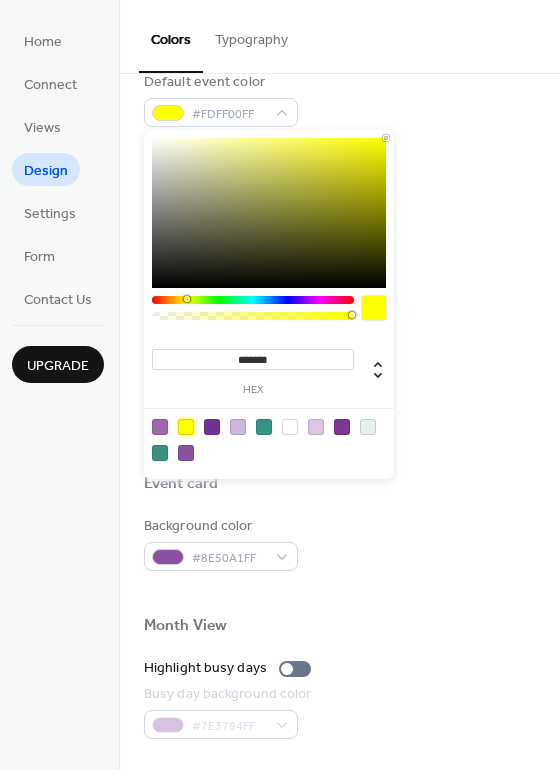 click at bounding box center [186, 427] 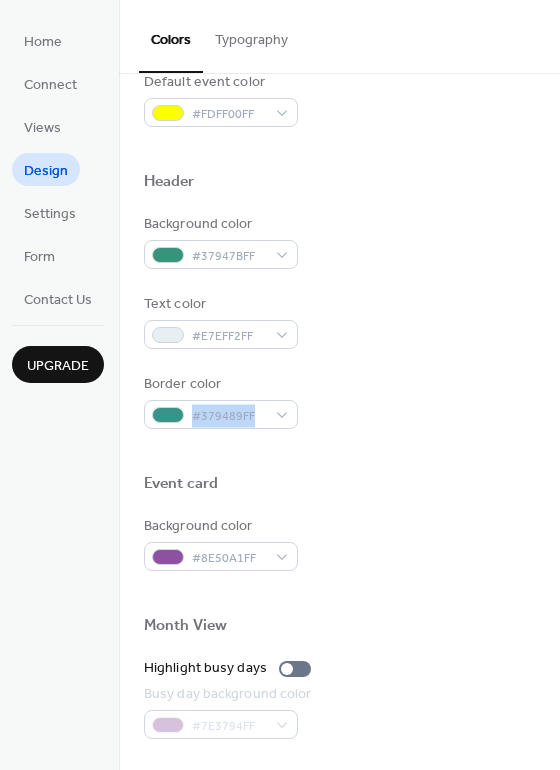 drag, startPoint x: 553, startPoint y: 368, endPoint x: 555, endPoint y: 407, distance: 39.051247 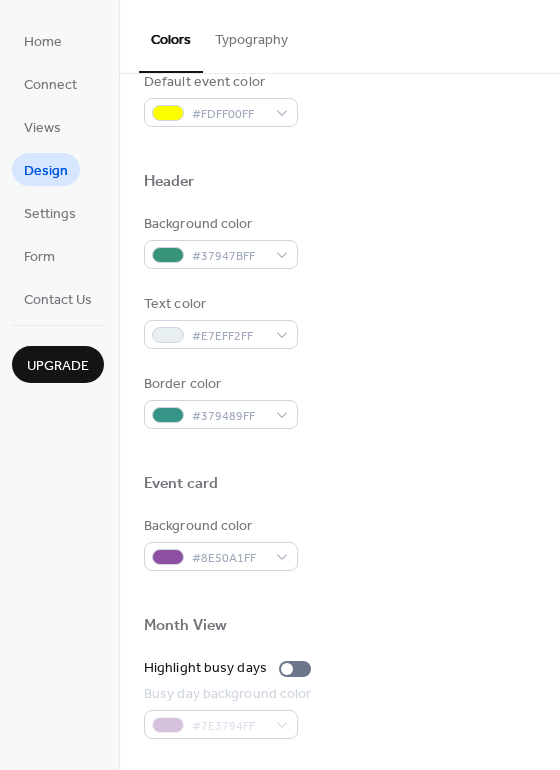 click on "Border color #379489FF" at bounding box center [339, 401] 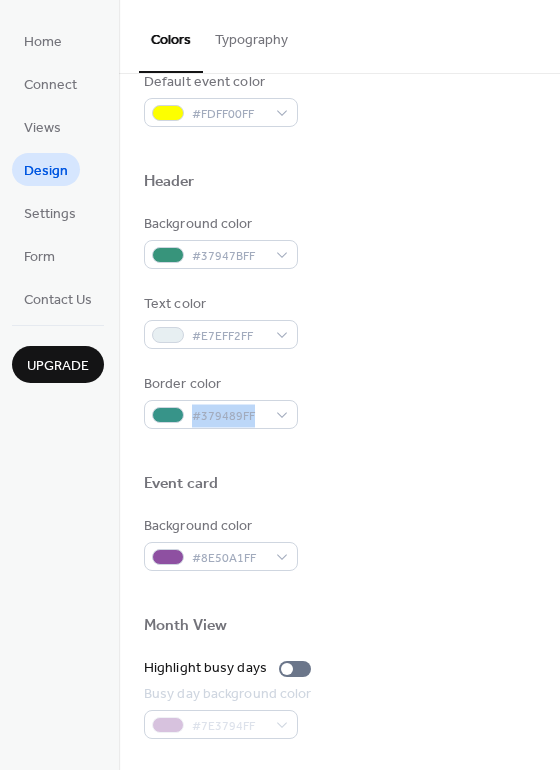 drag, startPoint x: 549, startPoint y: 369, endPoint x: 563, endPoint y: 429, distance: 61.611687 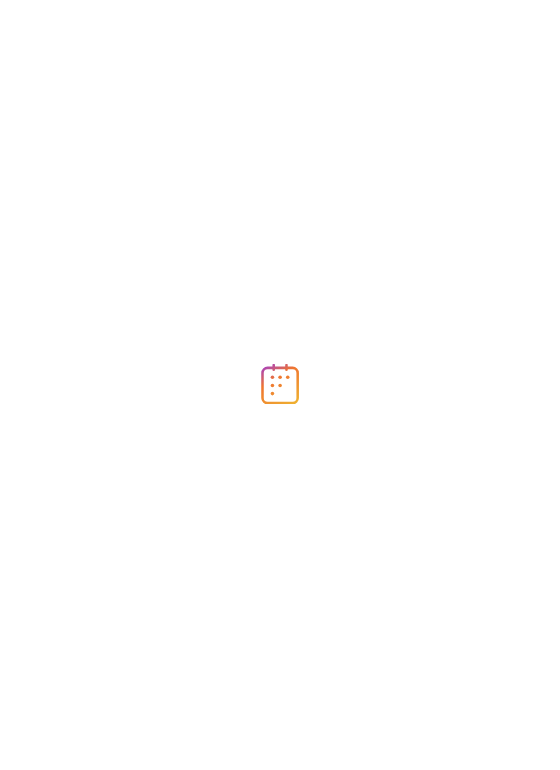 scroll, scrollTop: 0, scrollLeft: 0, axis: both 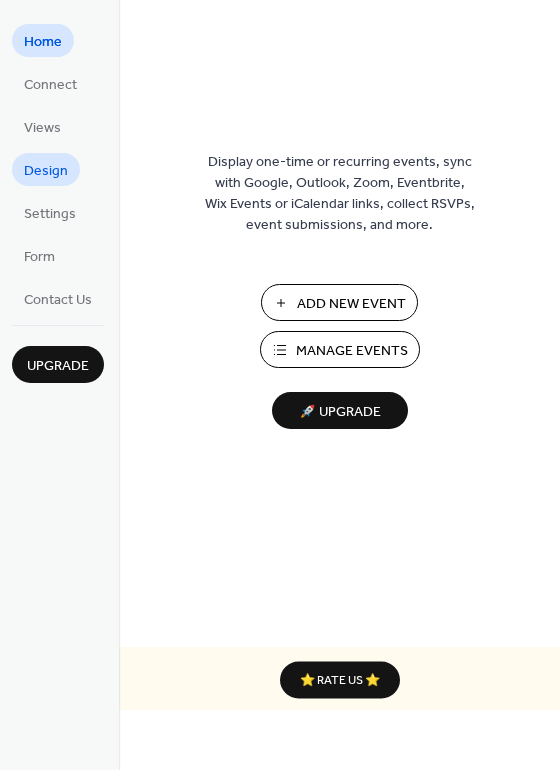 click on "Design" at bounding box center [46, 171] 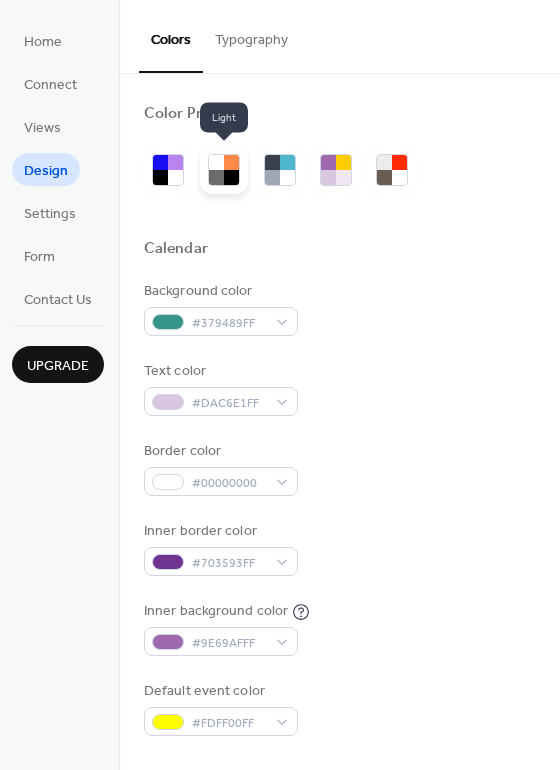 click at bounding box center (216, 162) 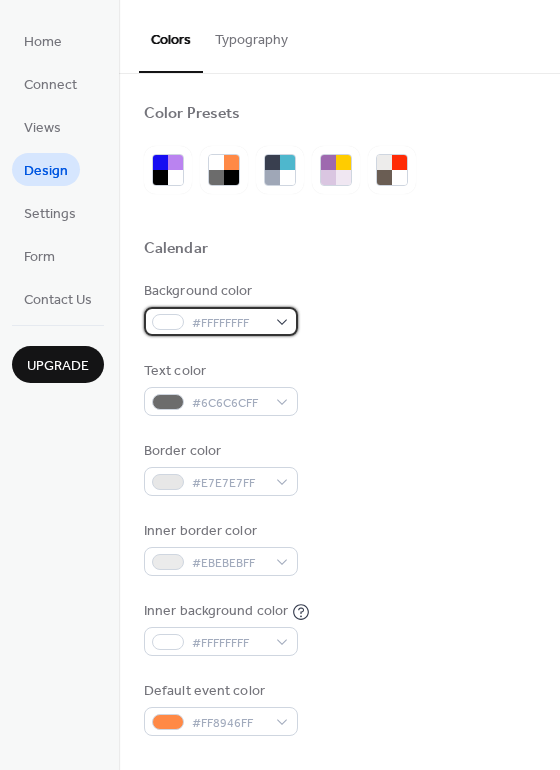 click on "#FFFFFFFF" at bounding box center (221, 321) 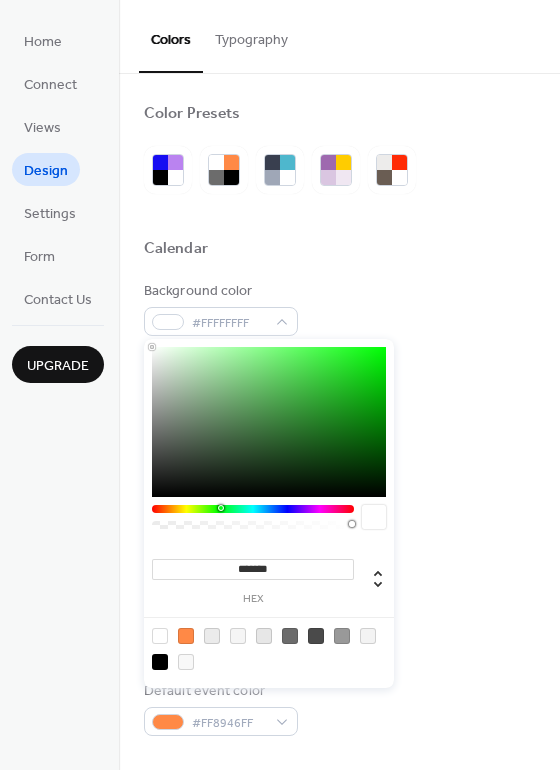drag, startPoint x: 153, startPoint y: 505, endPoint x: 220, endPoint y: 513, distance: 67.47592 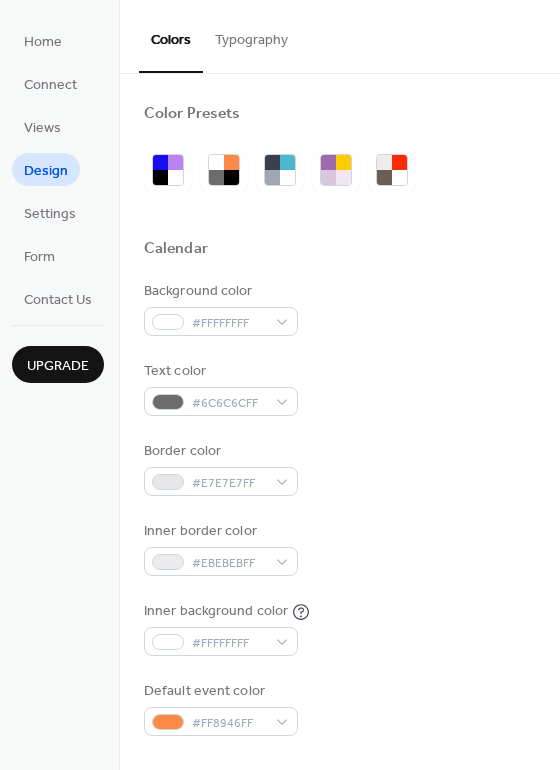click on "Background color #FFFFFFFF" at bounding box center [339, 308] 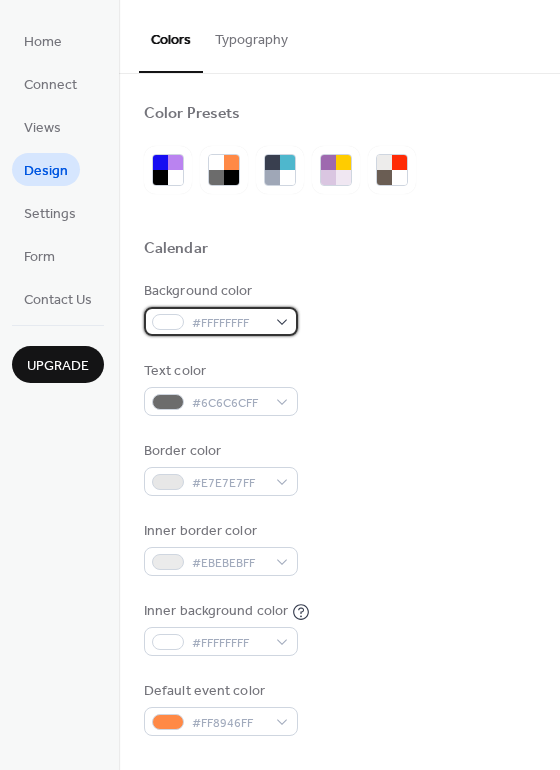click on "#FFFFFFFF" at bounding box center [221, 321] 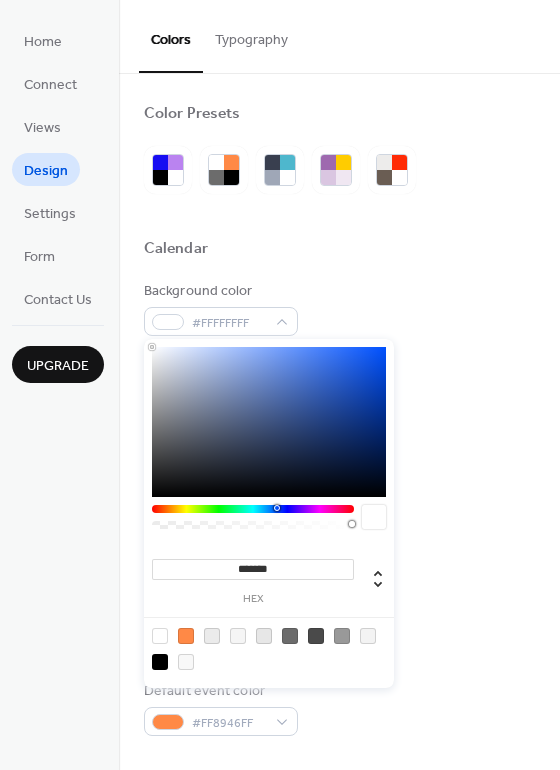 drag, startPoint x: 153, startPoint y: 508, endPoint x: 278, endPoint y: 516, distance: 125.25574 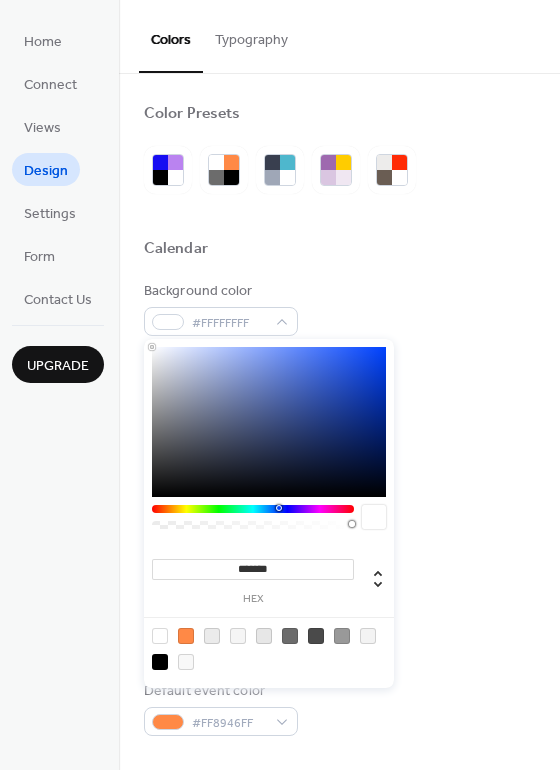 click on "******* hex" at bounding box center [269, 513] 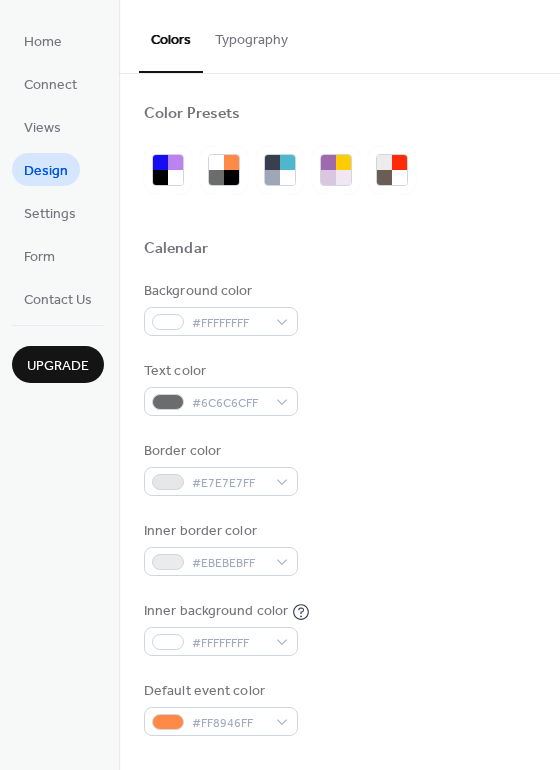 click on "Background color #FFFFFFFF" at bounding box center [339, 308] 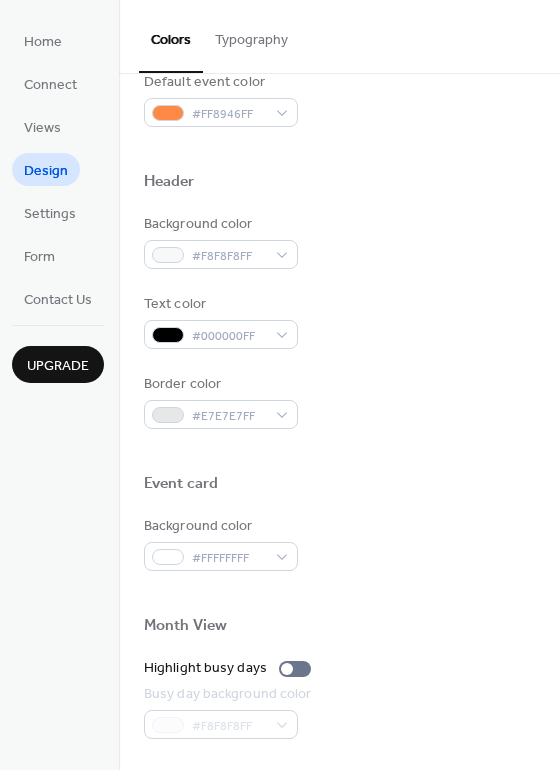 click on "Background color" at bounding box center (219, 526) 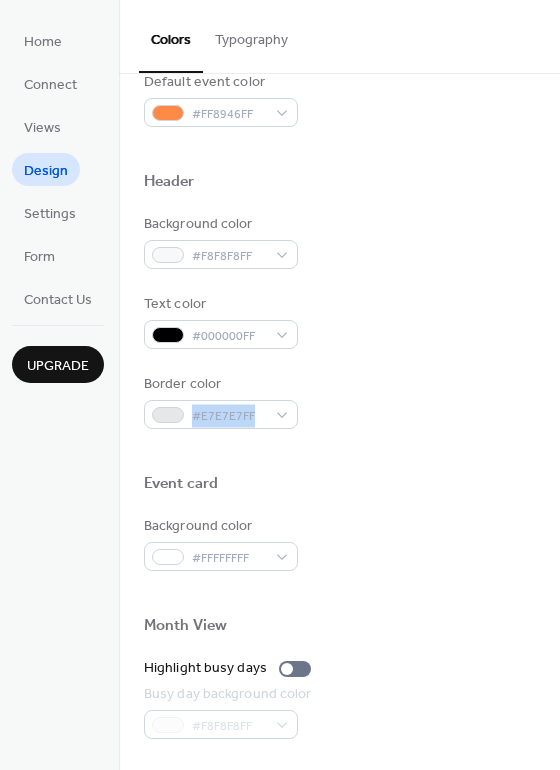 drag, startPoint x: 546, startPoint y: 376, endPoint x: 558, endPoint y: 400, distance: 26.832815 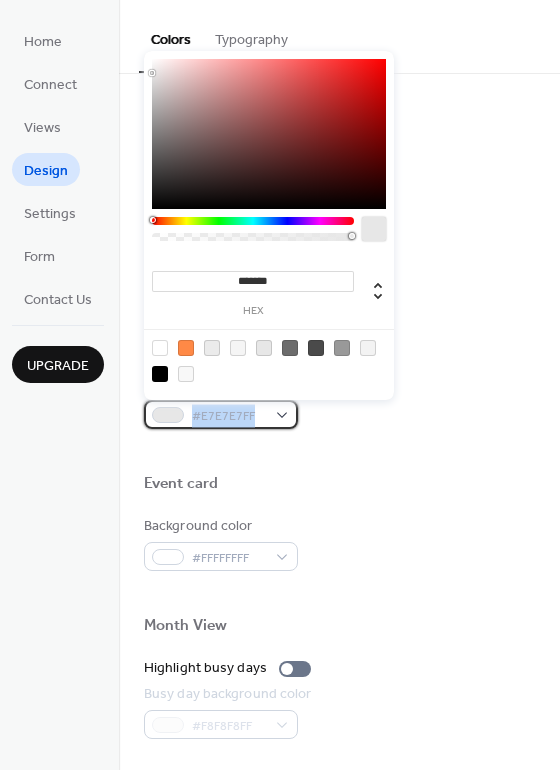 click on "#E7E7E7FF" at bounding box center (221, 414) 